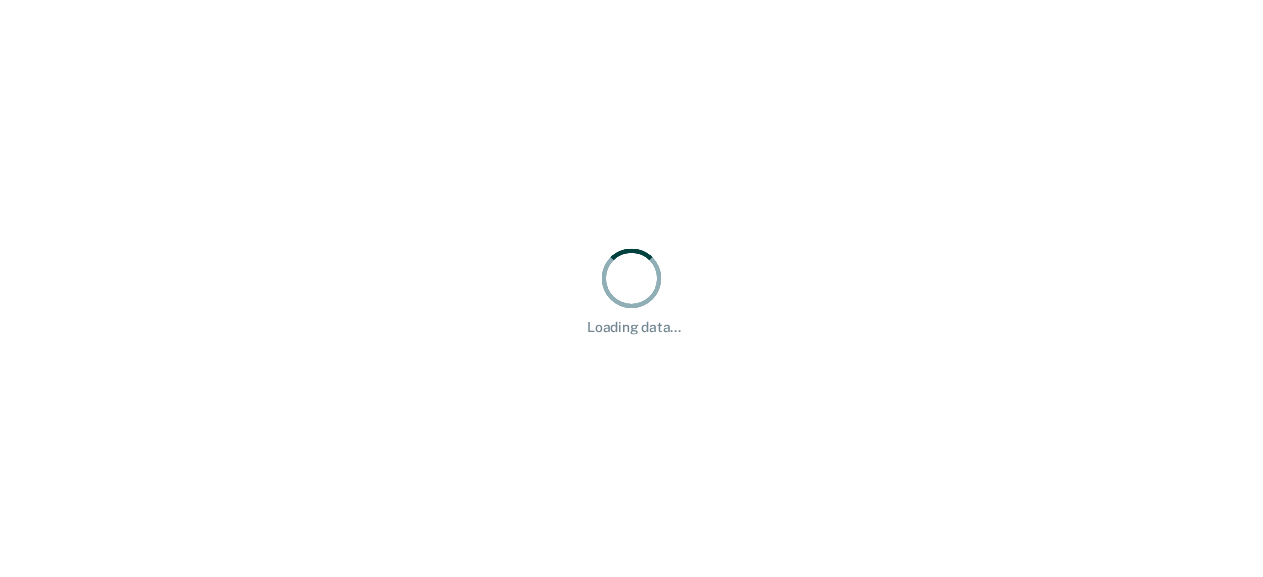 scroll, scrollTop: 0, scrollLeft: 0, axis: both 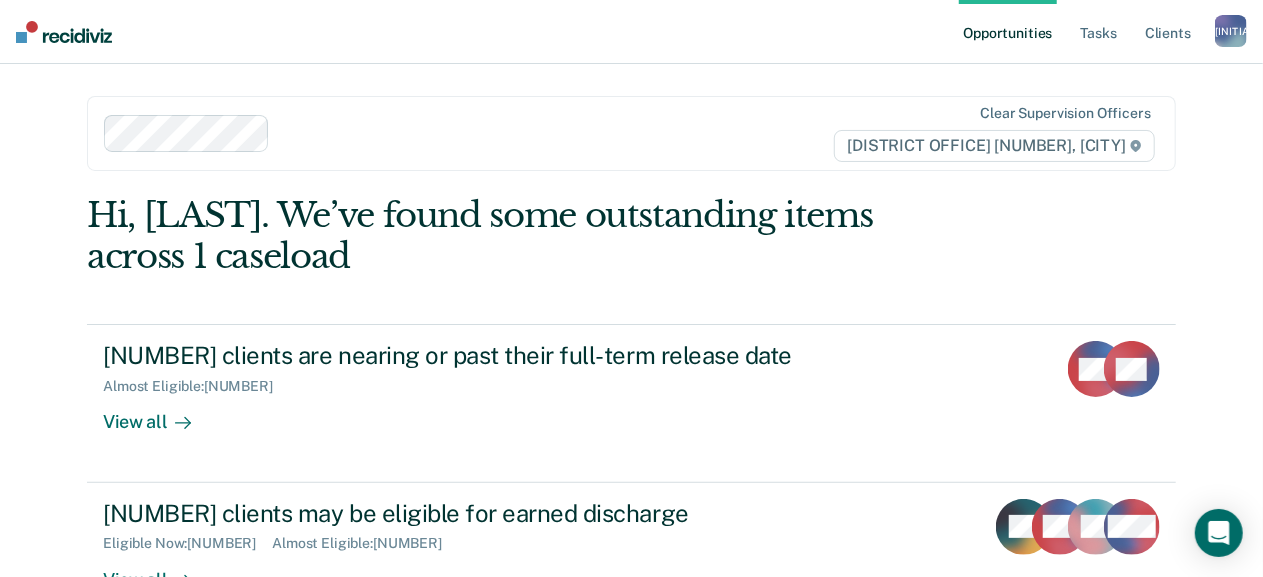 click on "Opportunities" at bounding box center (1007, 32) 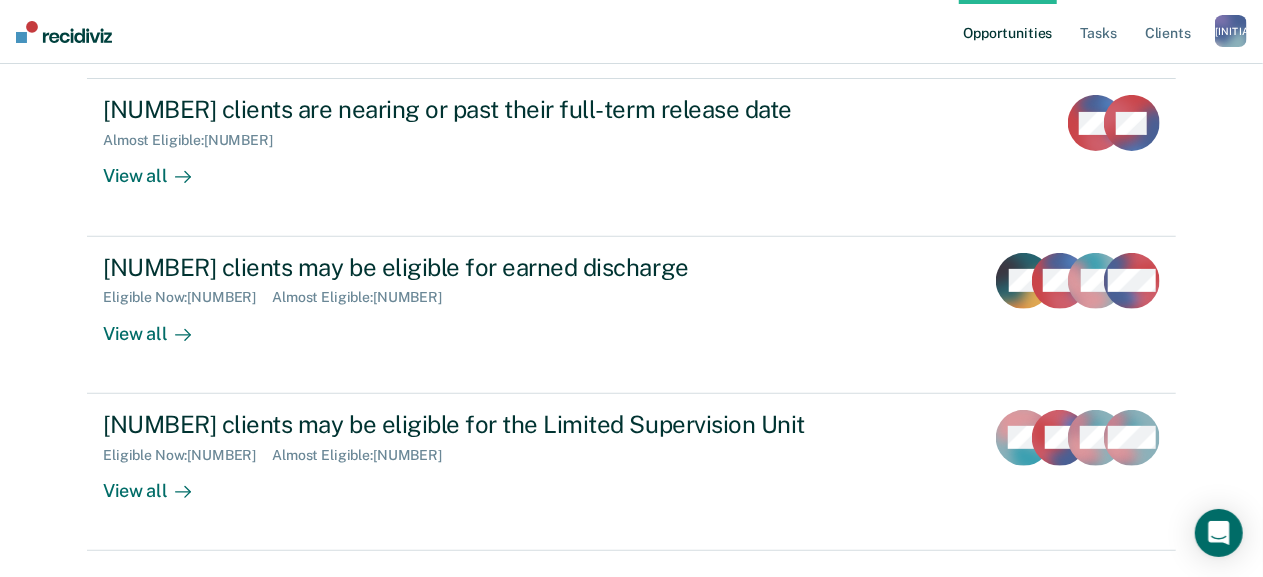 scroll, scrollTop: 338, scrollLeft: 0, axis: vertical 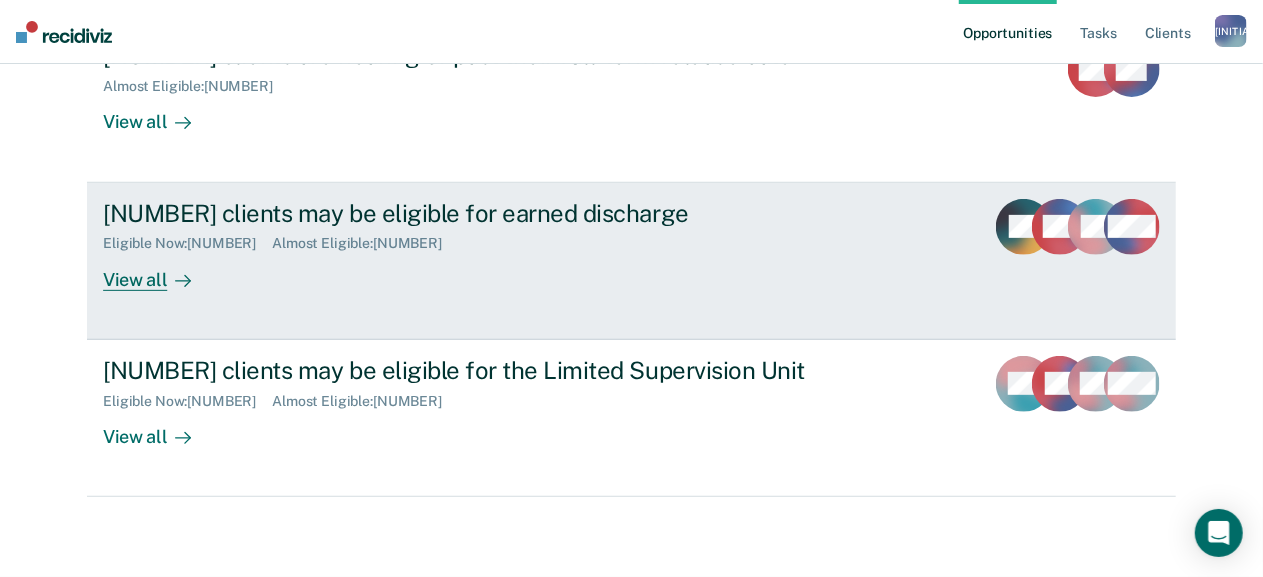 click on "[NUMBER] clients may be eligible for earned discharge Eligible Now : [NUMBER] Almost Eligible : [NUMBER] View all" at bounding box center [478, 245] 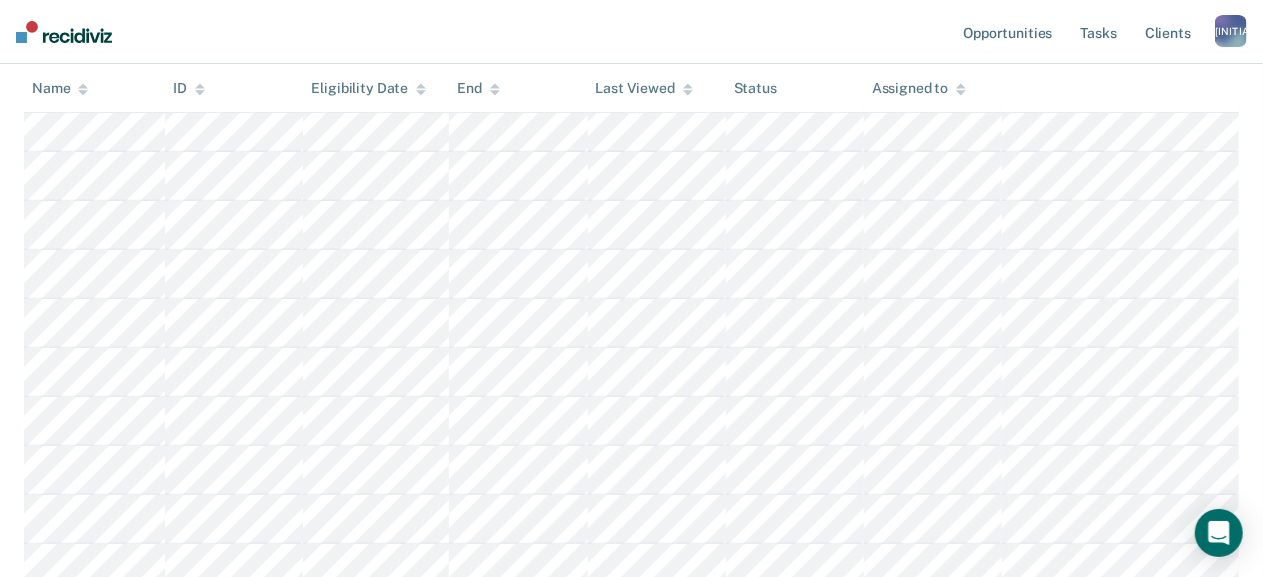 scroll, scrollTop: 0, scrollLeft: 0, axis: both 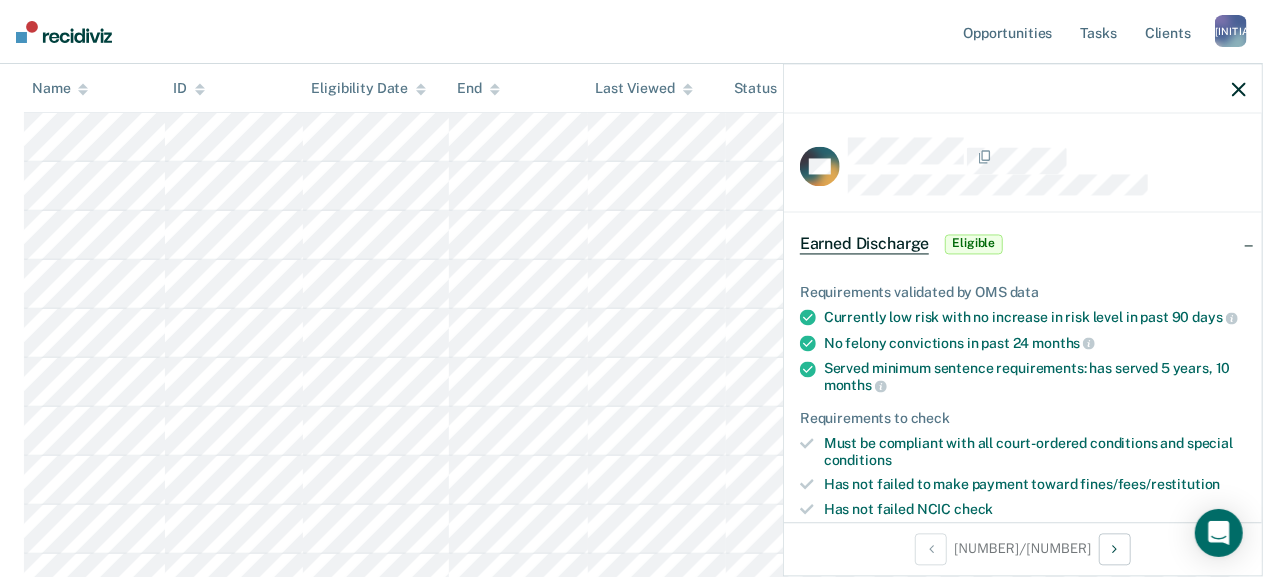 click at bounding box center [1023, 89] 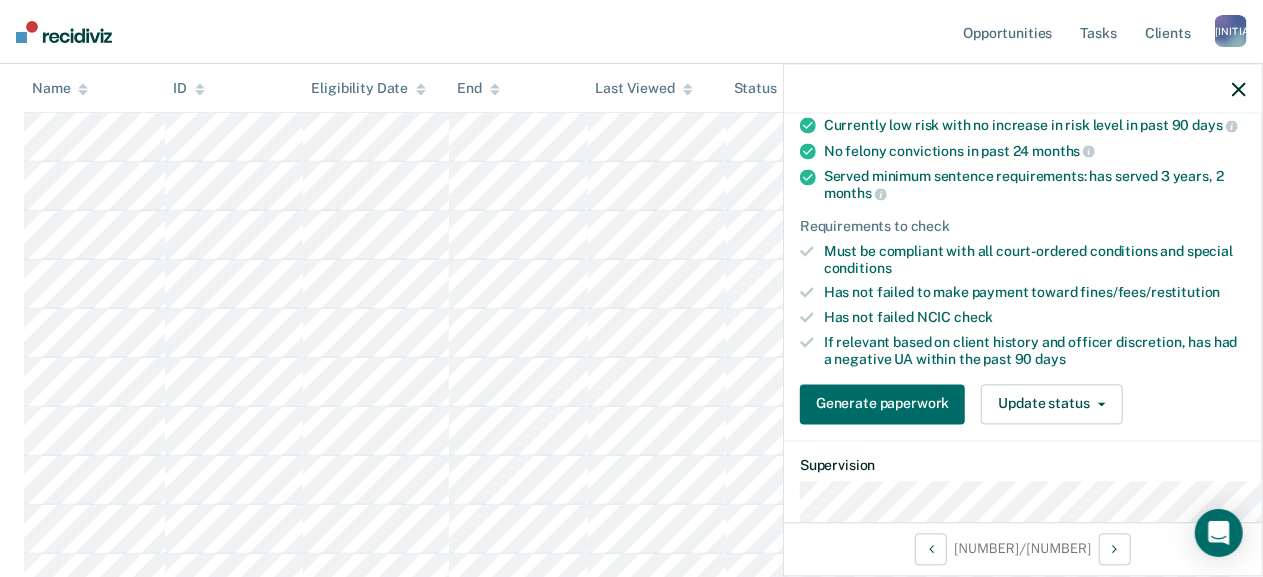 scroll, scrollTop: 253, scrollLeft: 0, axis: vertical 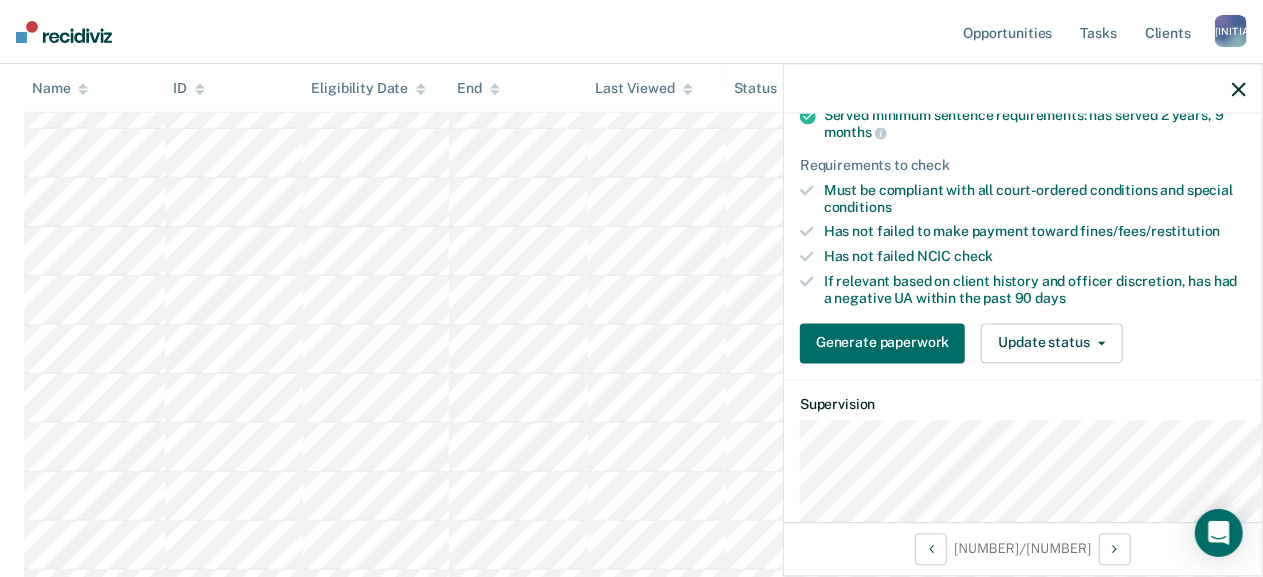 click at bounding box center [1239, 89] 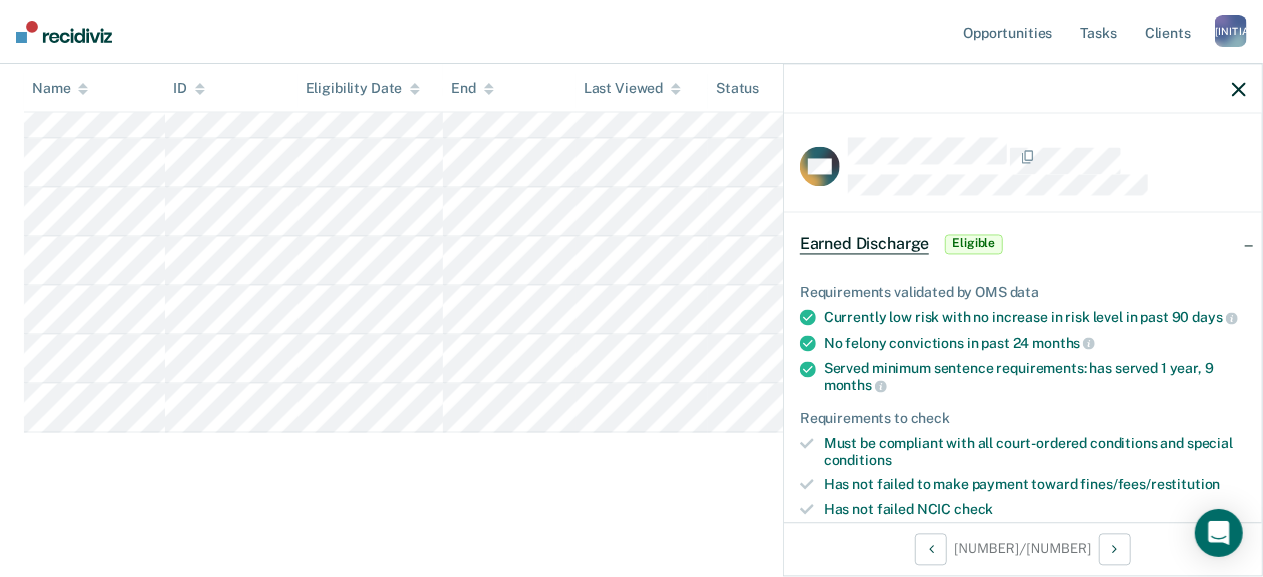scroll, scrollTop: 1512, scrollLeft: 0, axis: vertical 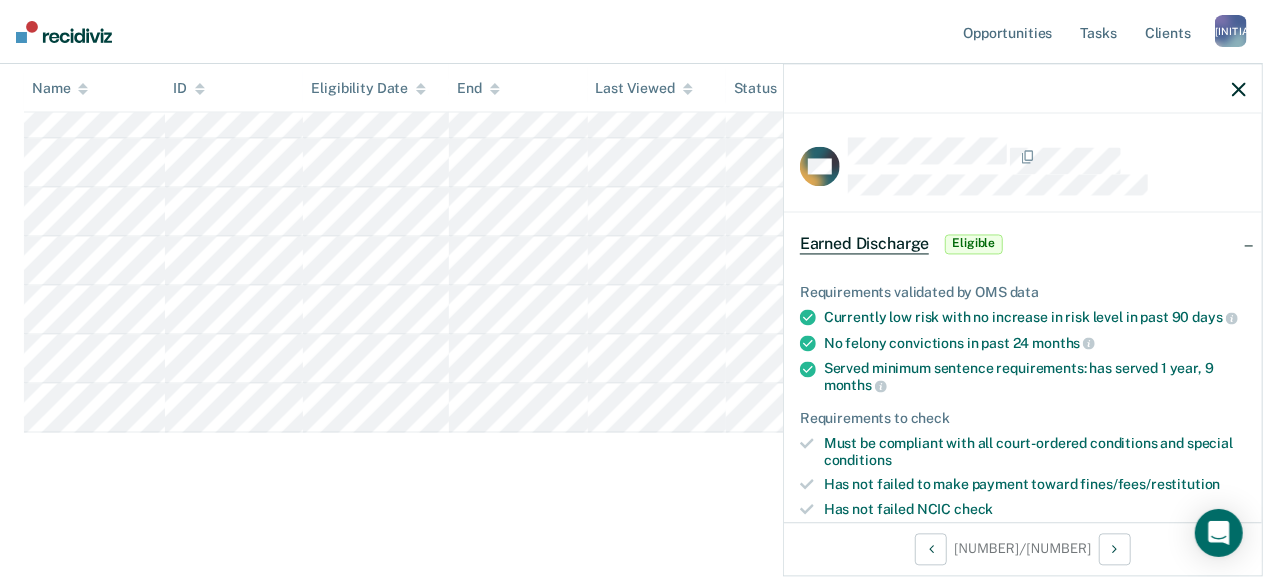 click at bounding box center (1239, 89) 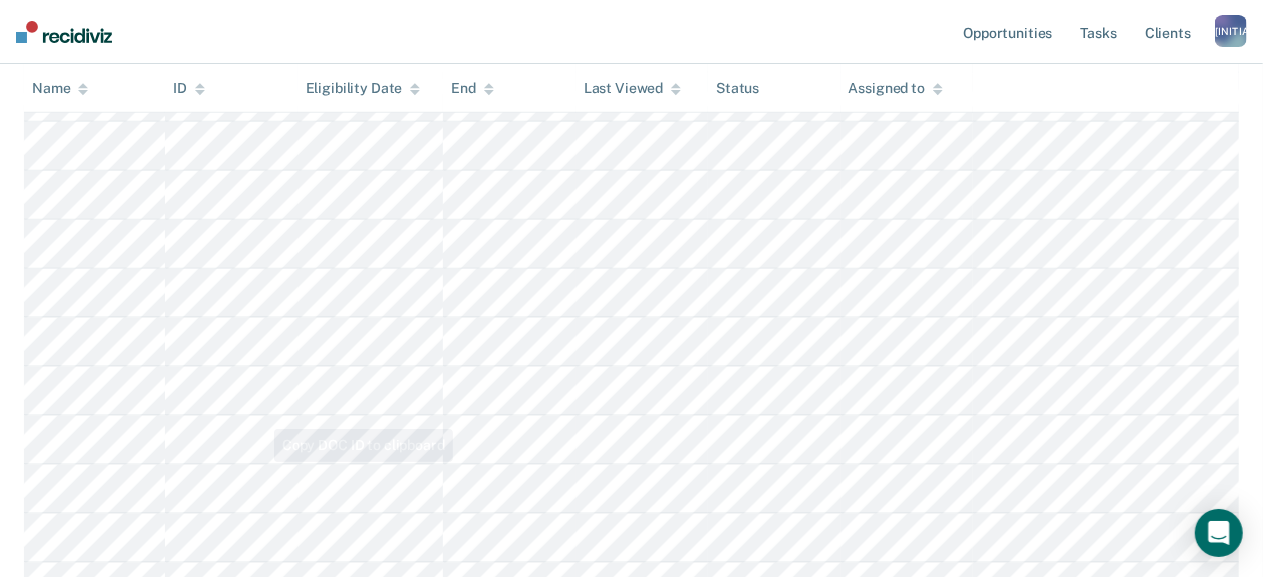 scroll, scrollTop: 1362, scrollLeft: 0, axis: vertical 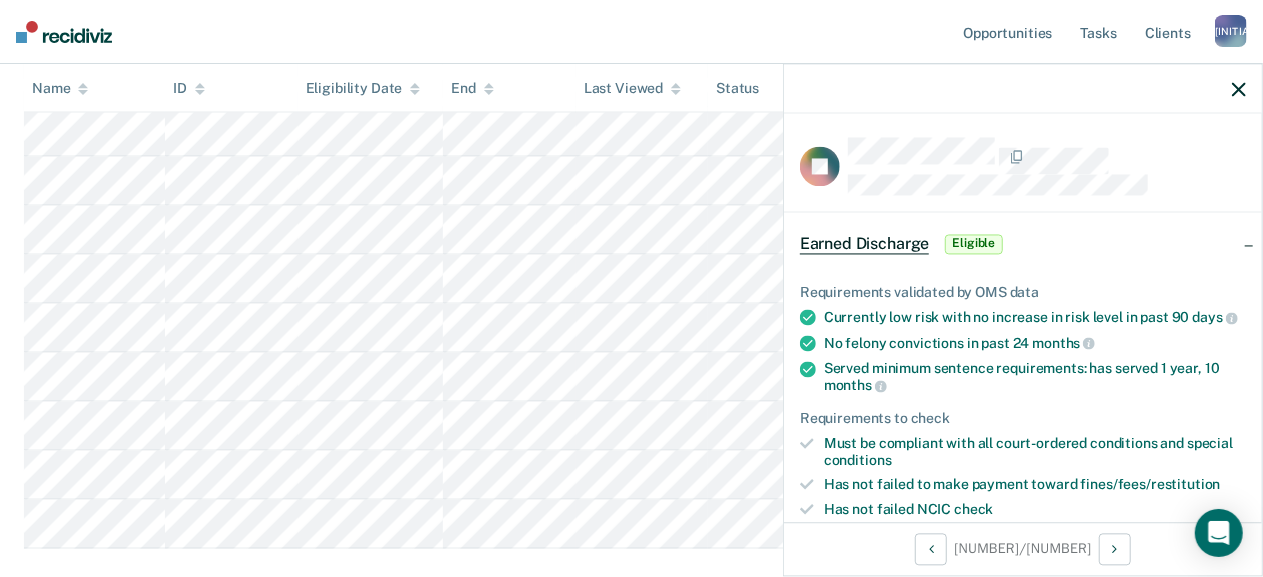 click at bounding box center (631, -186) 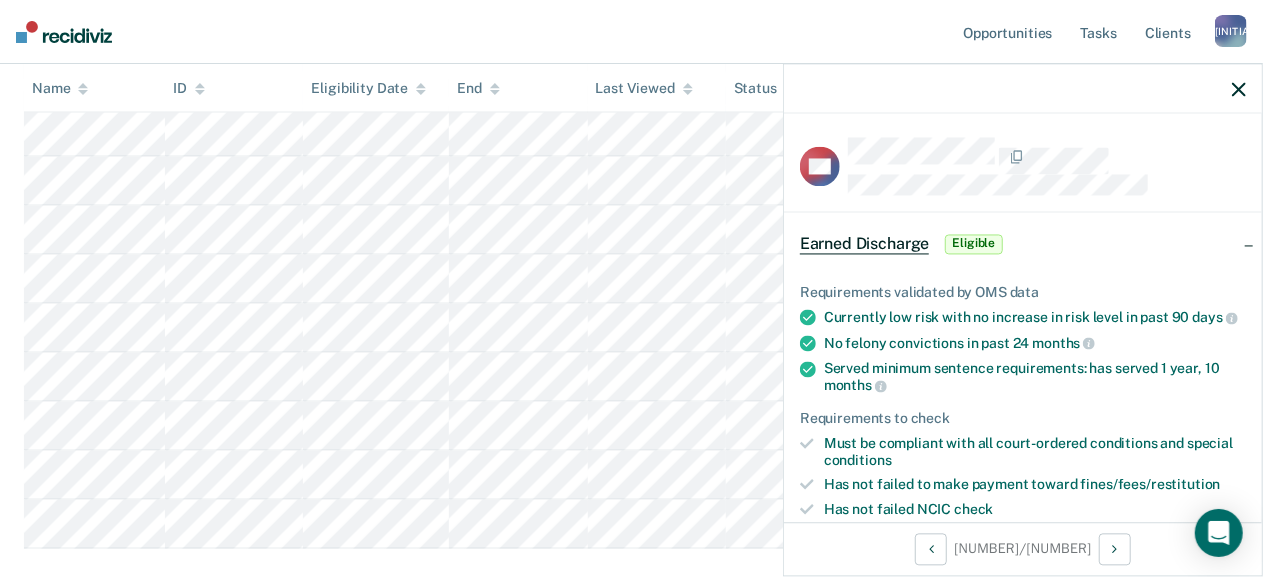 scroll, scrollTop: 1152, scrollLeft: 0, axis: vertical 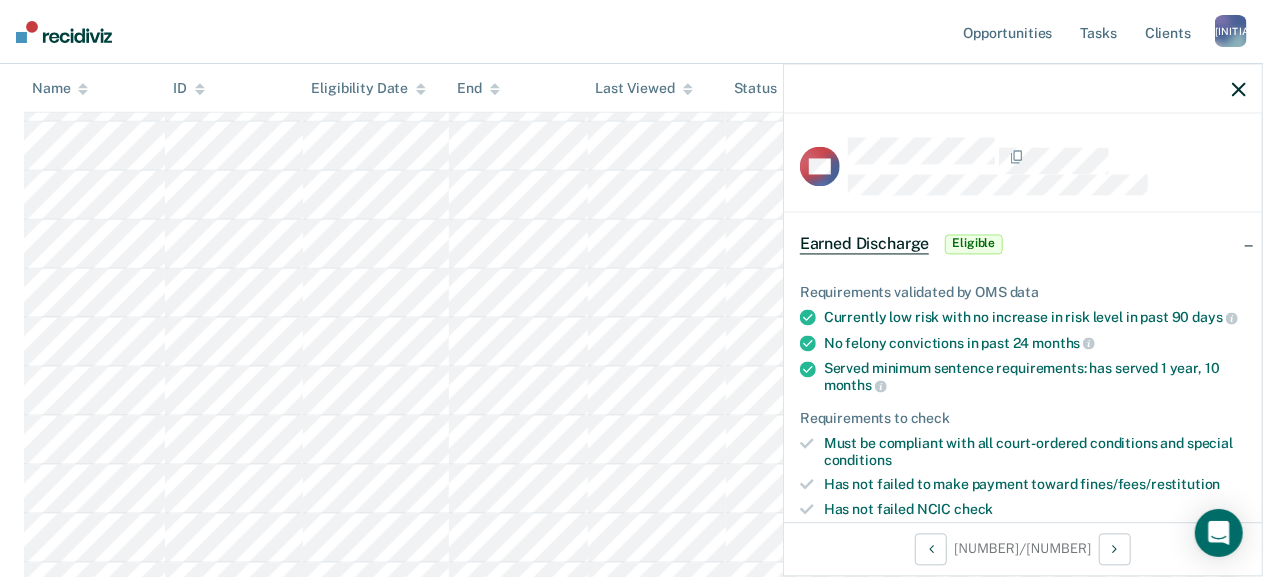 click at bounding box center [1239, 89] 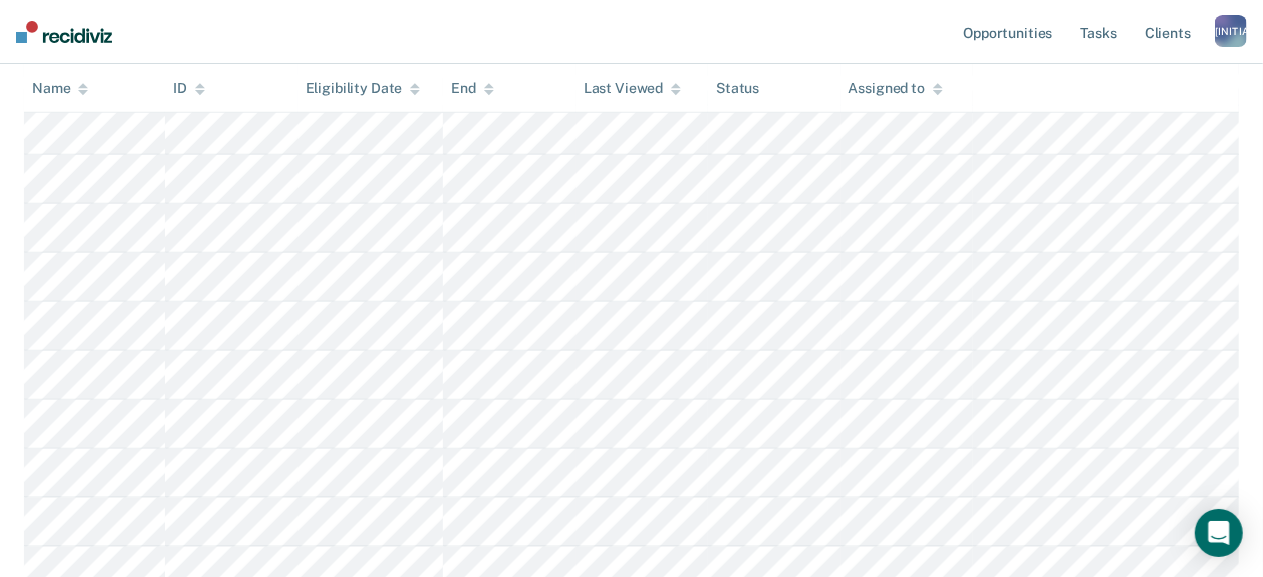 scroll, scrollTop: 1130, scrollLeft: 0, axis: vertical 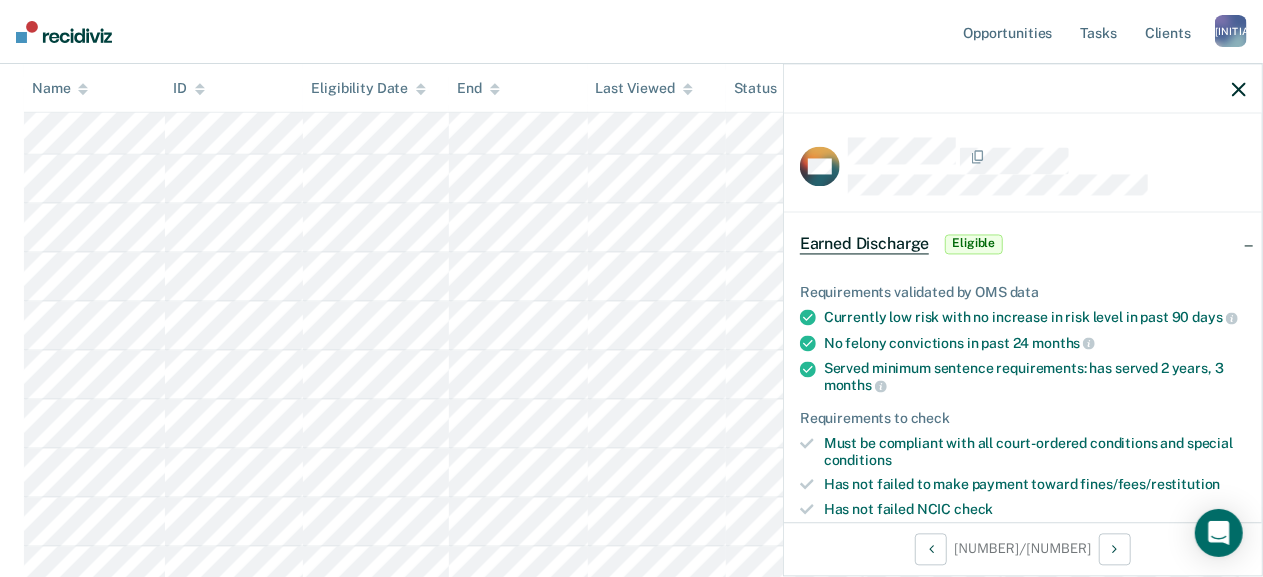 click at bounding box center [1239, 89] 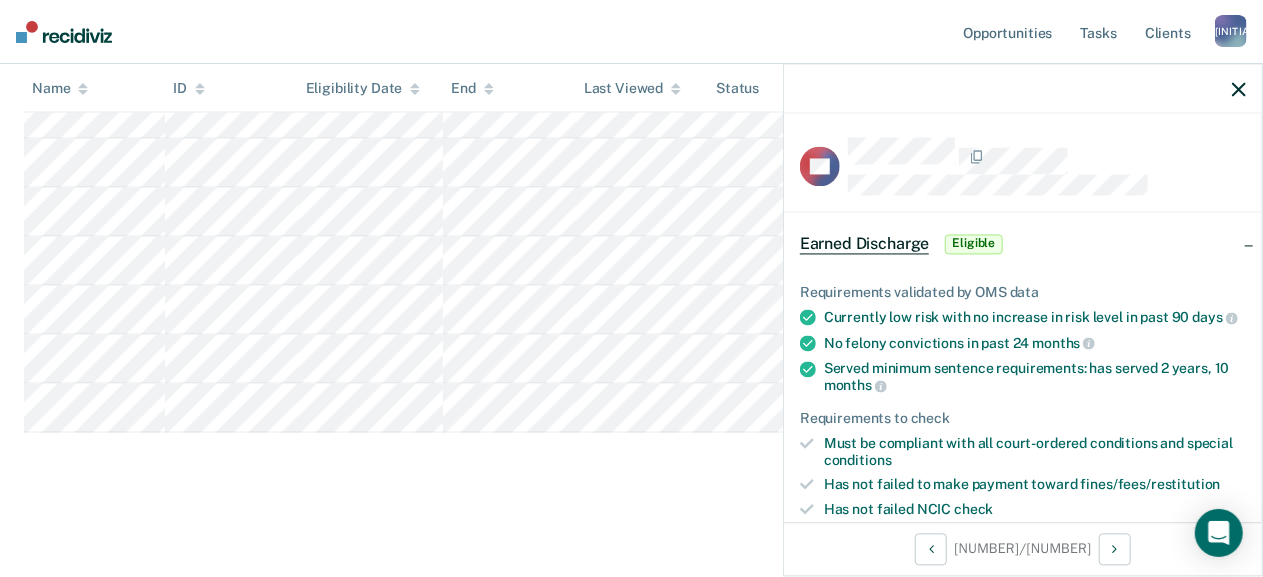 scroll, scrollTop: 1757, scrollLeft: 0, axis: vertical 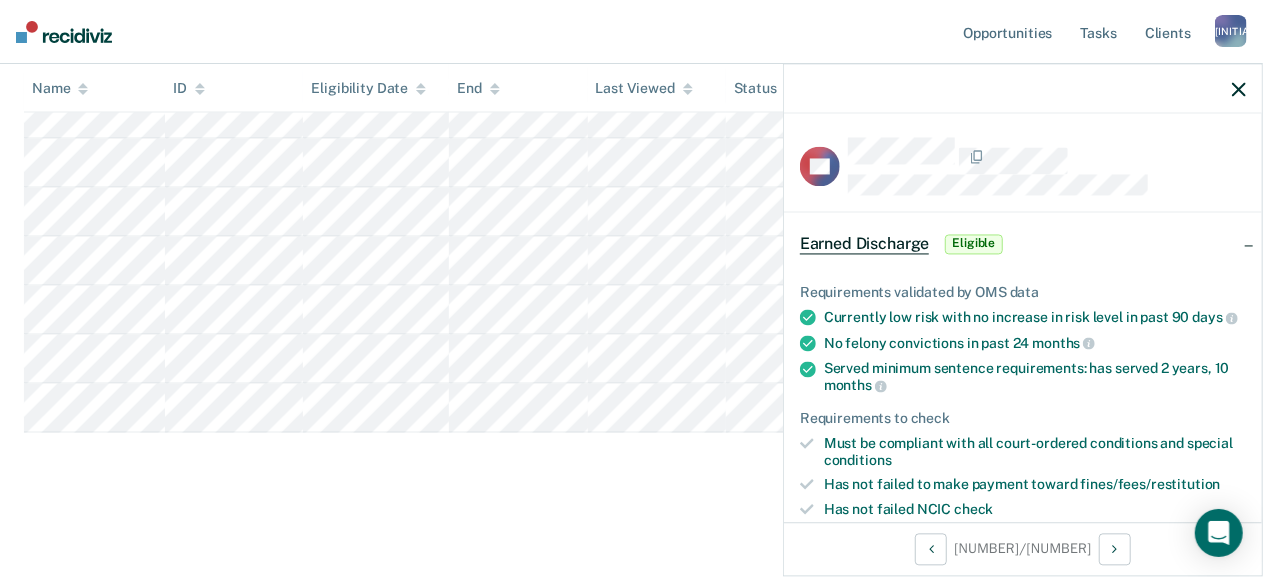 click at bounding box center [1239, 89] 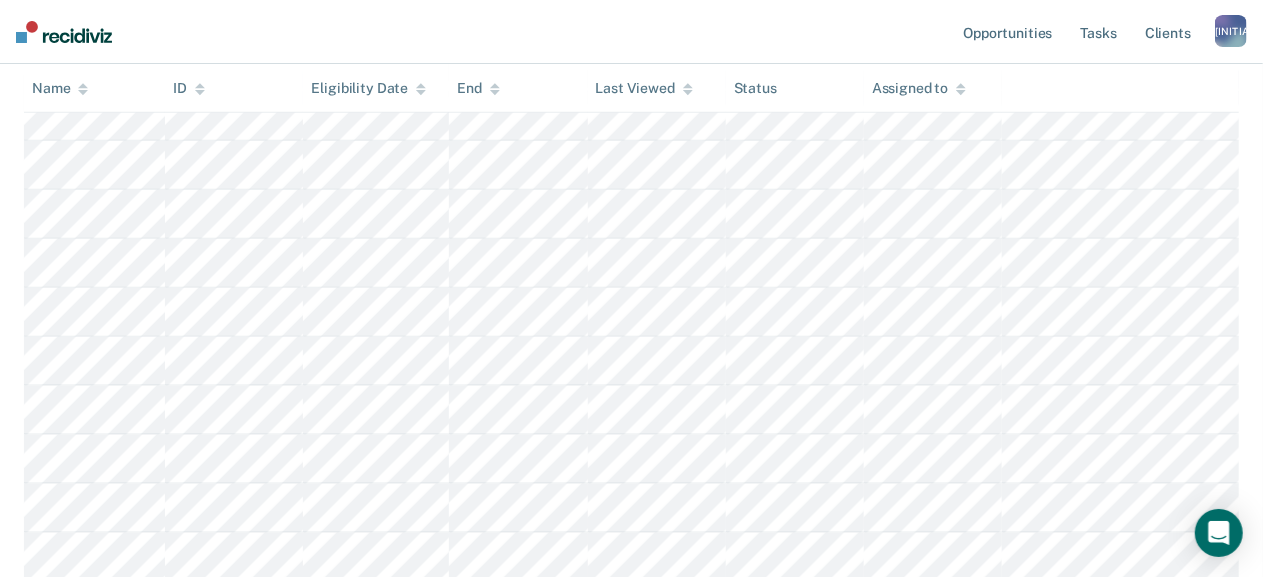 scroll, scrollTop: 1284, scrollLeft: 0, axis: vertical 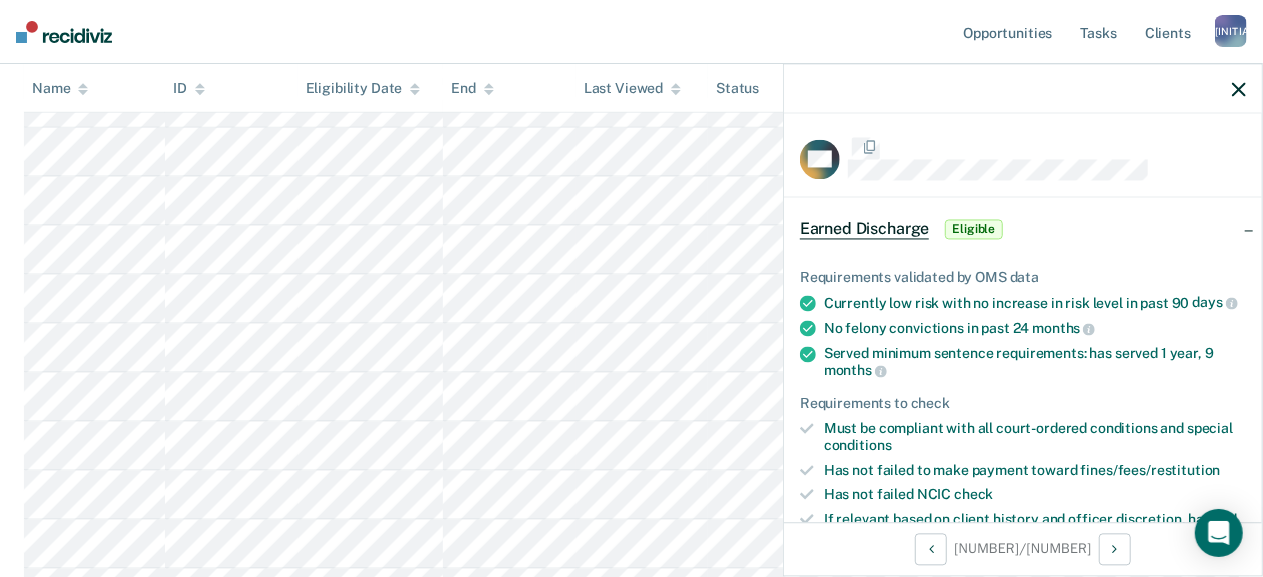 click at bounding box center (1023, 89) 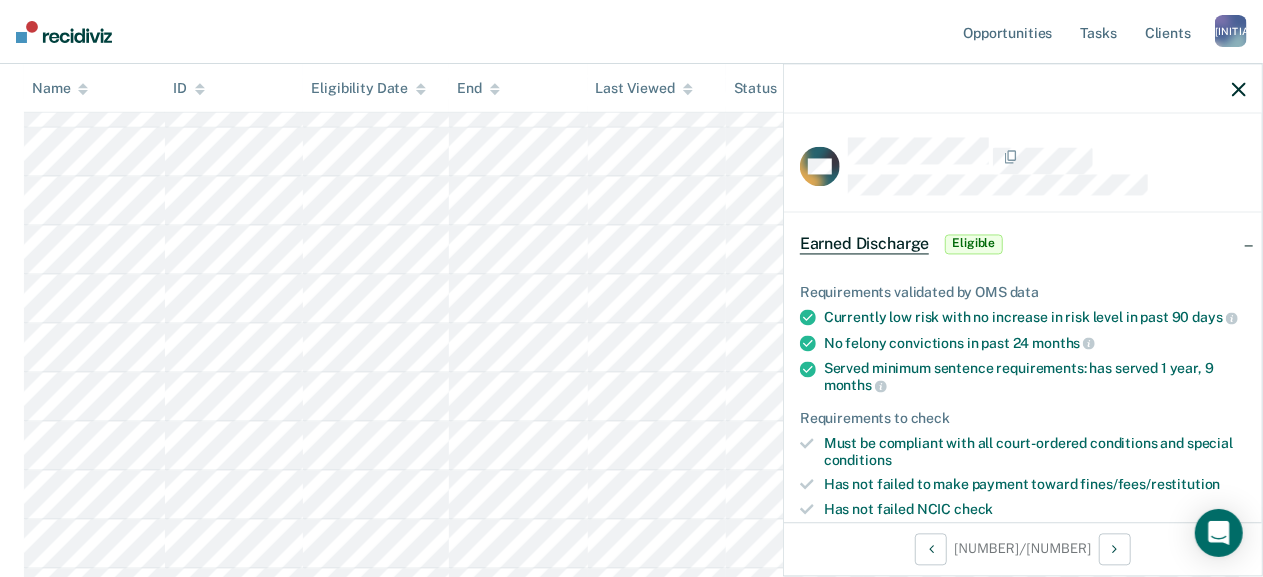 click at bounding box center (1239, 89) 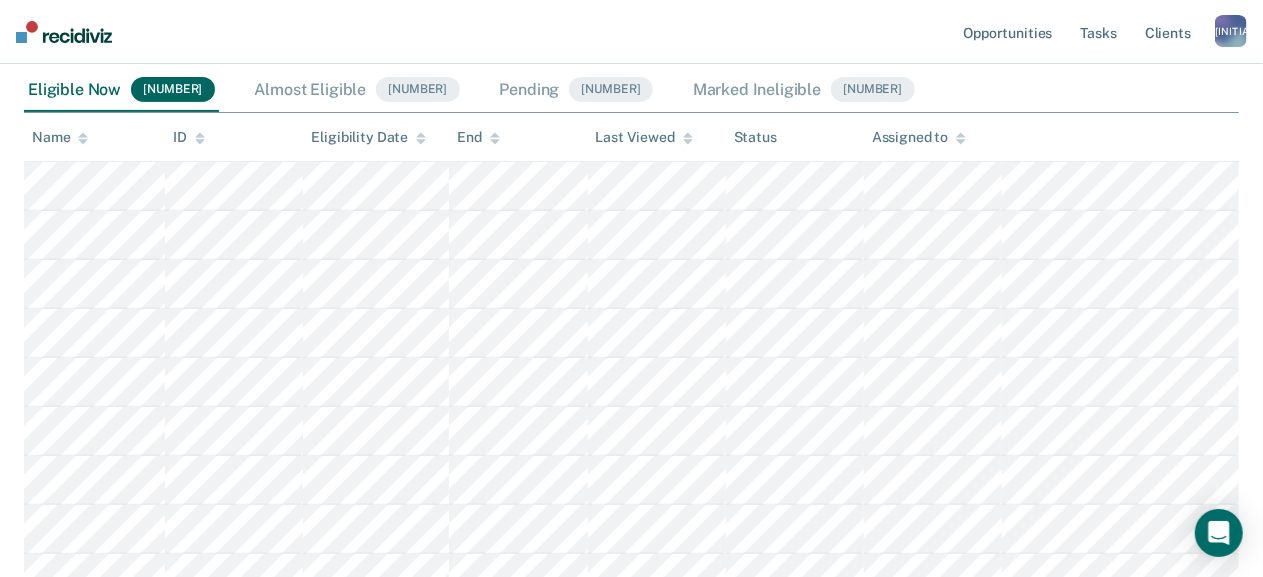 scroll, scrollTop: 276, scrollLeft: 0, axis: vertical 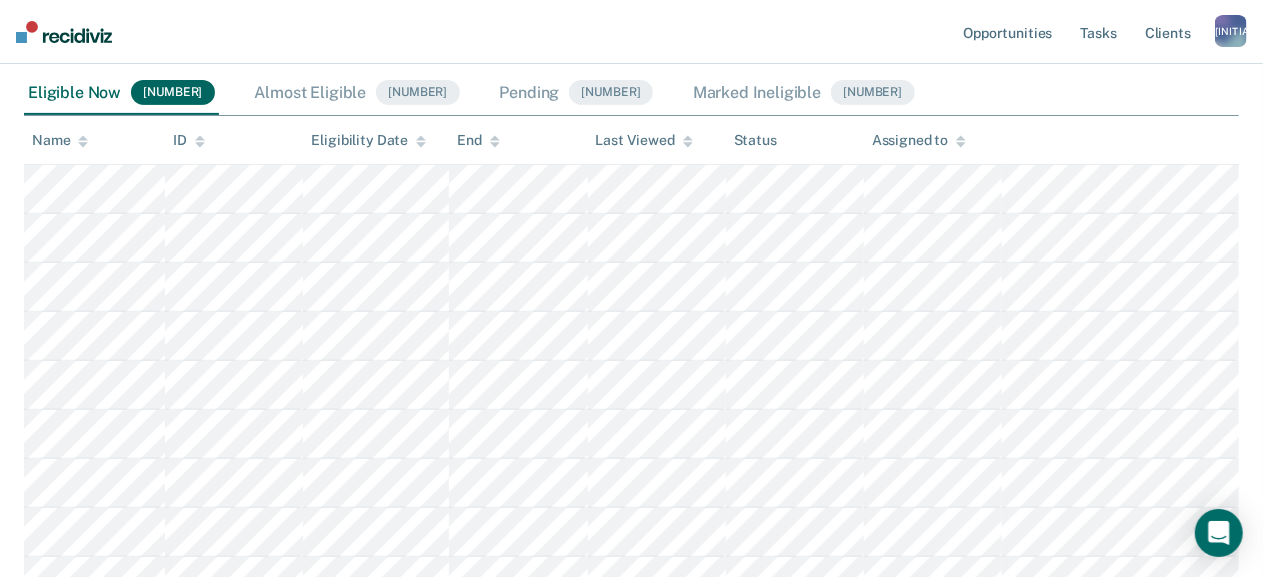 click at bounding box center [1121, 22] 